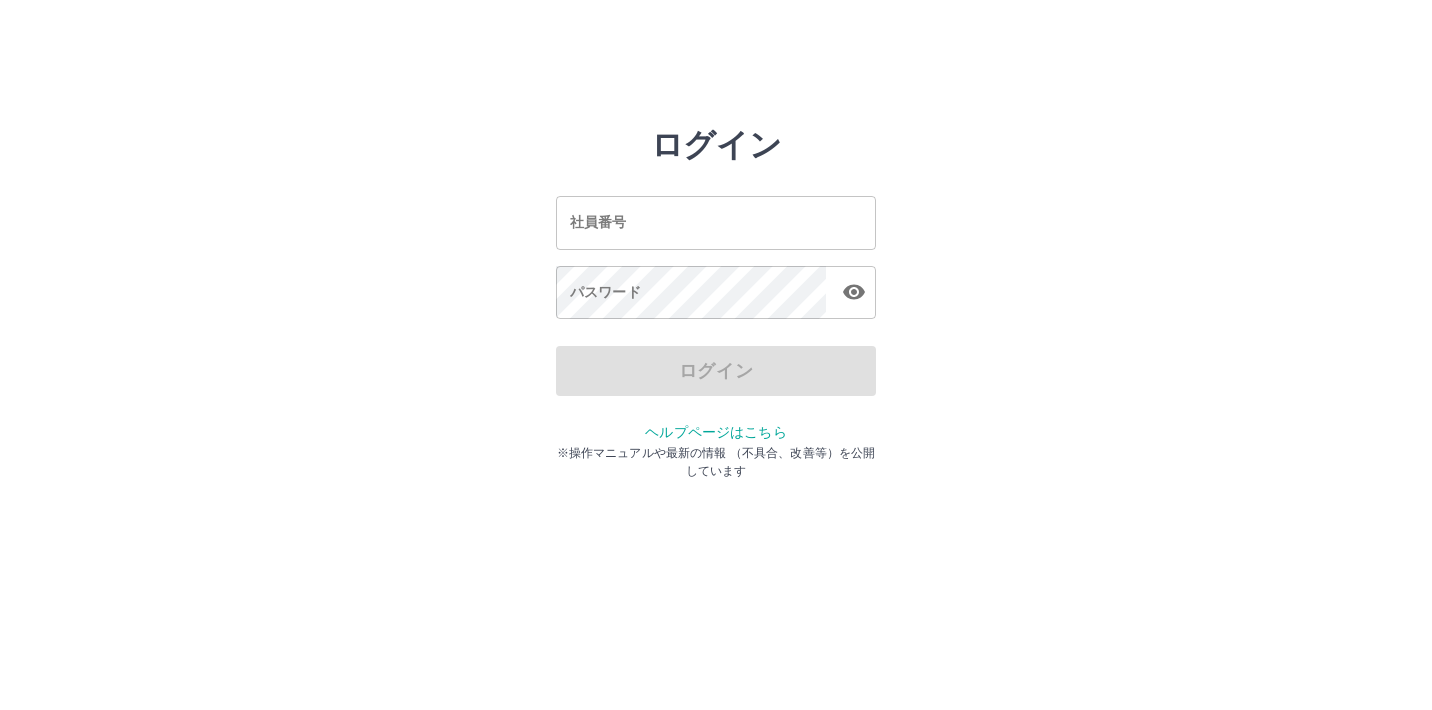 scroll, scrollTop: 0, scrollLeft: 0, axis: both 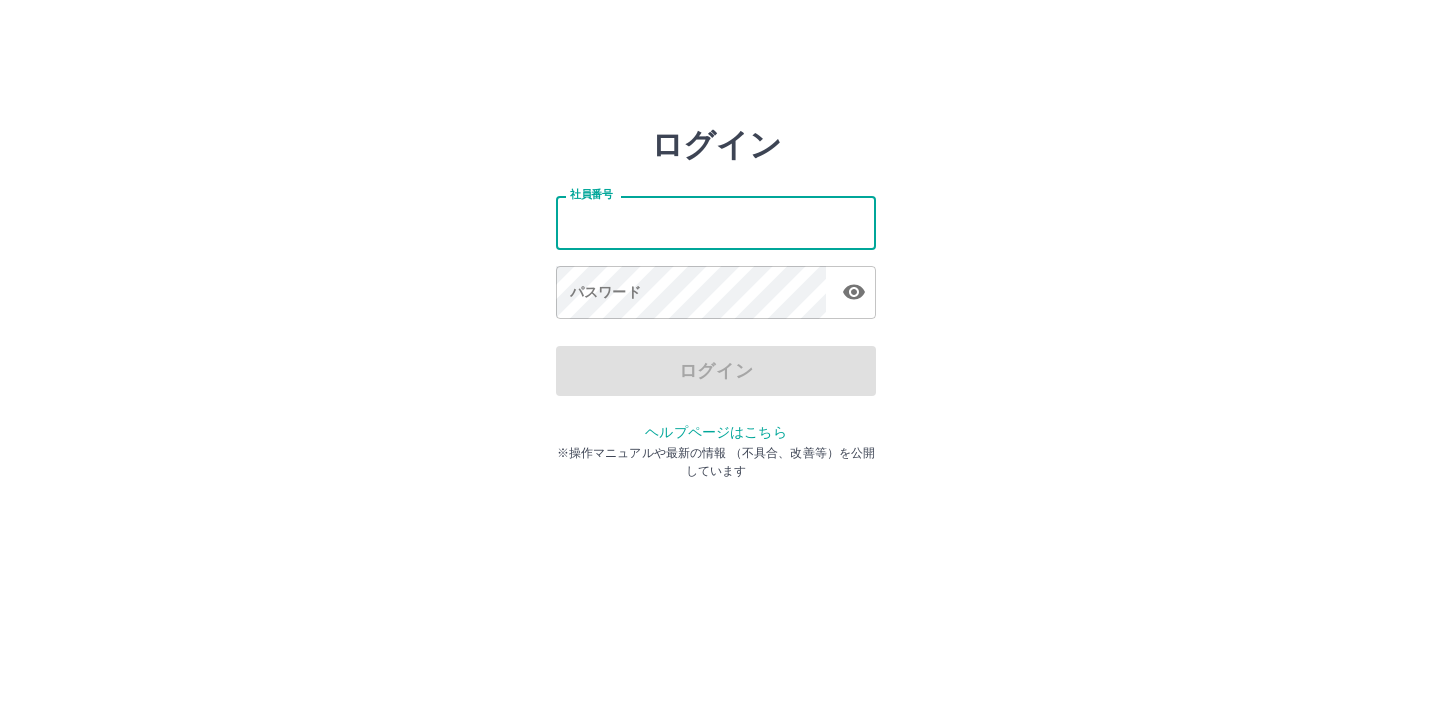 click on "社員番号" at bounding box center [716, 222] 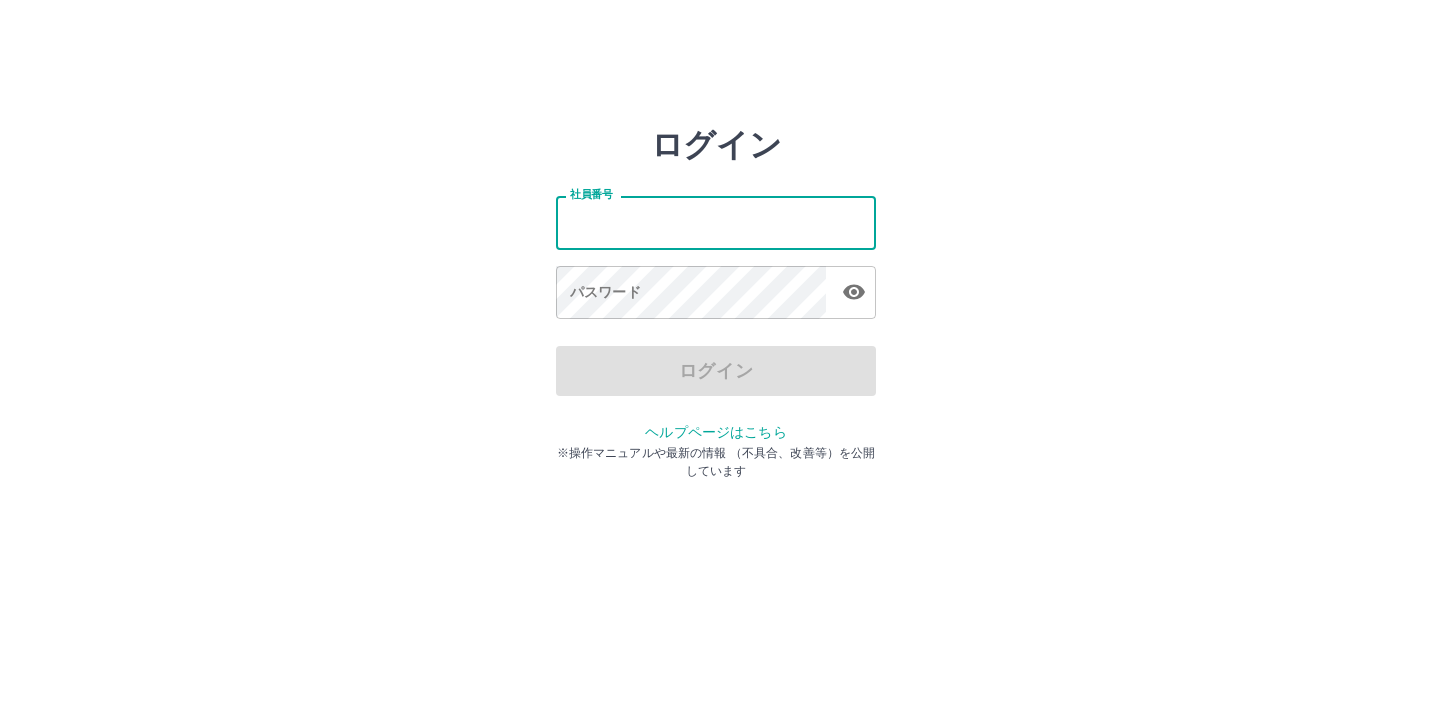 type on "*******" 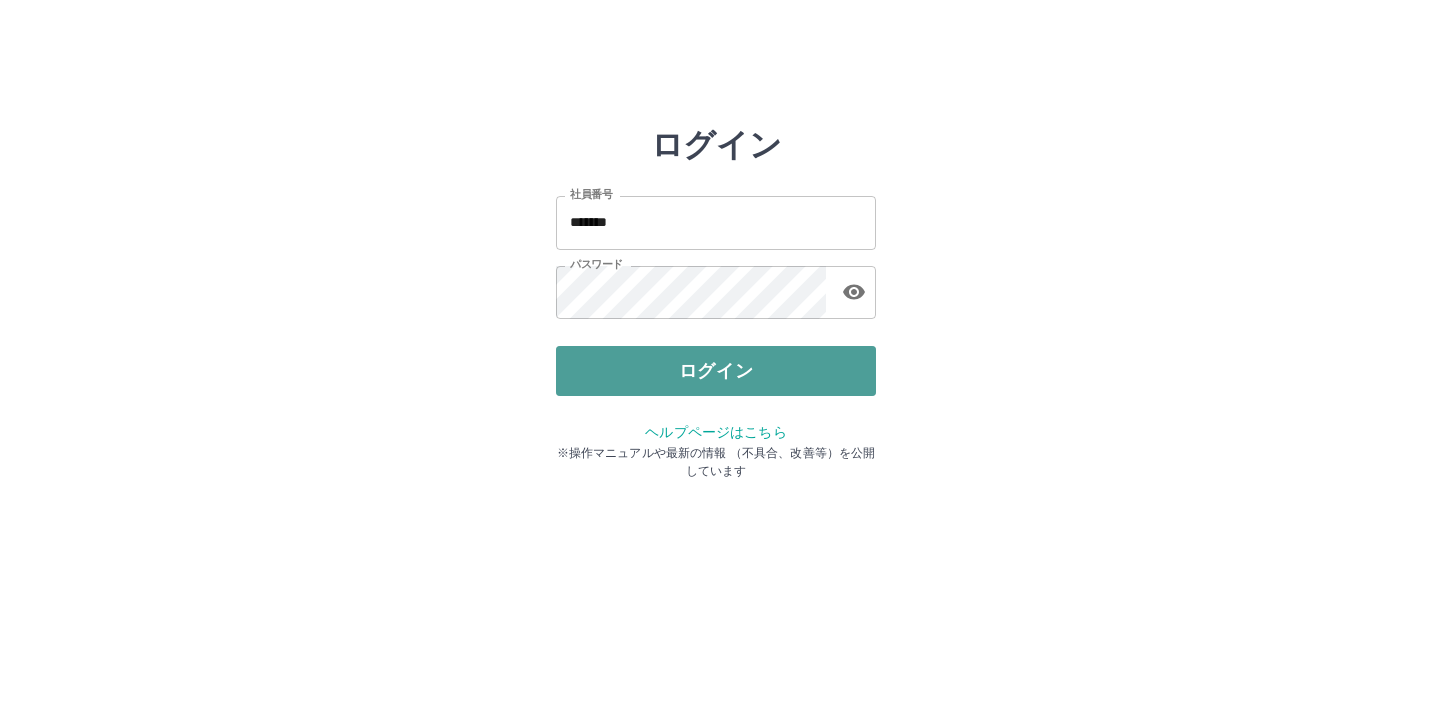click on "ログイン" at bounding box center [716, 371] 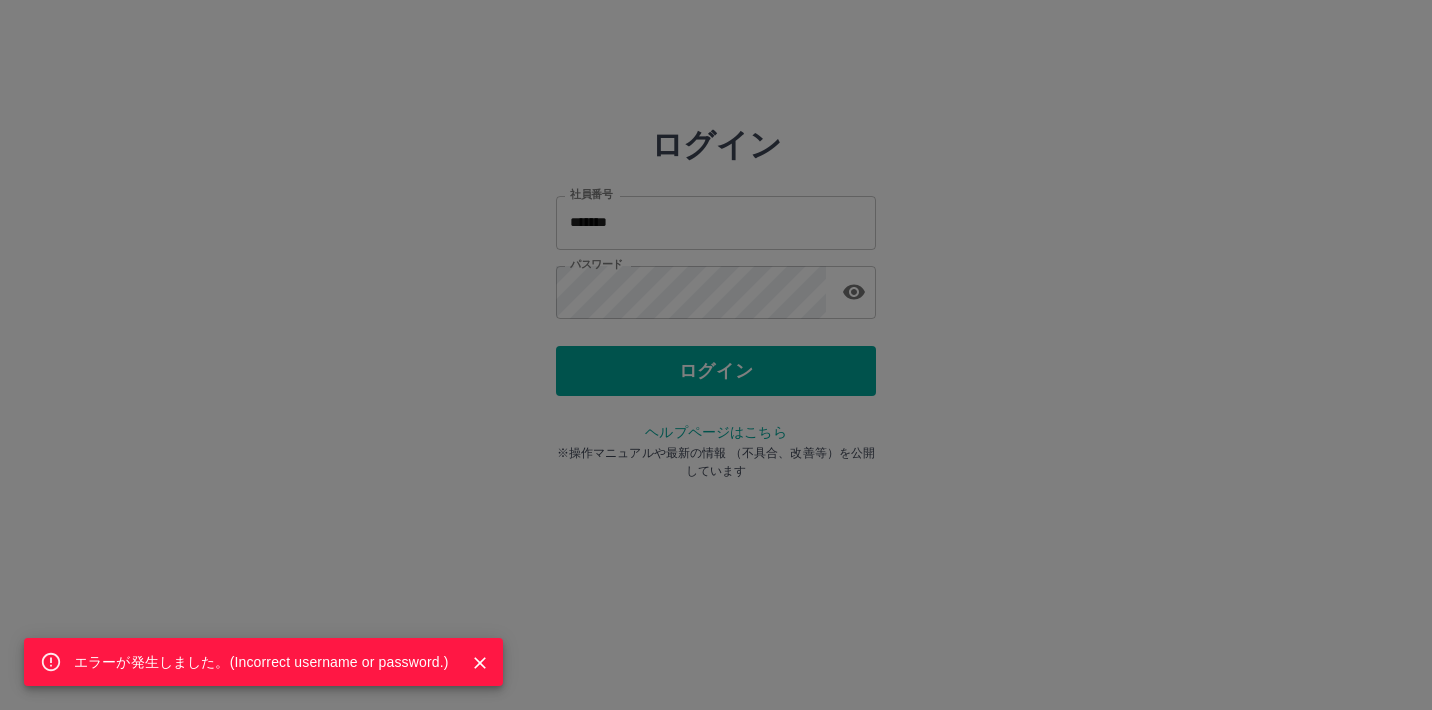 click on "エラーが発生しました。( Incorrect username or password. )" at bounding box center (716, 355) 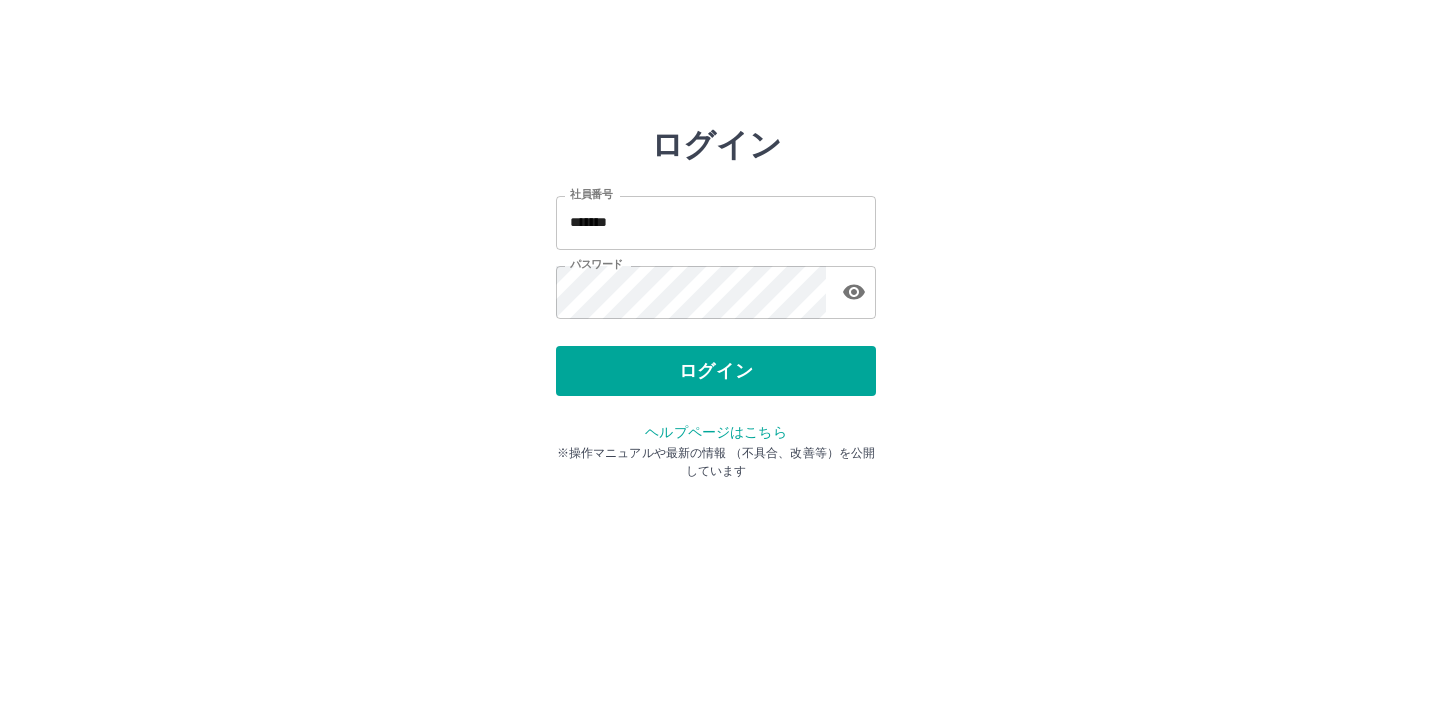 click on "パスワード" at bounding box center [716, 292] 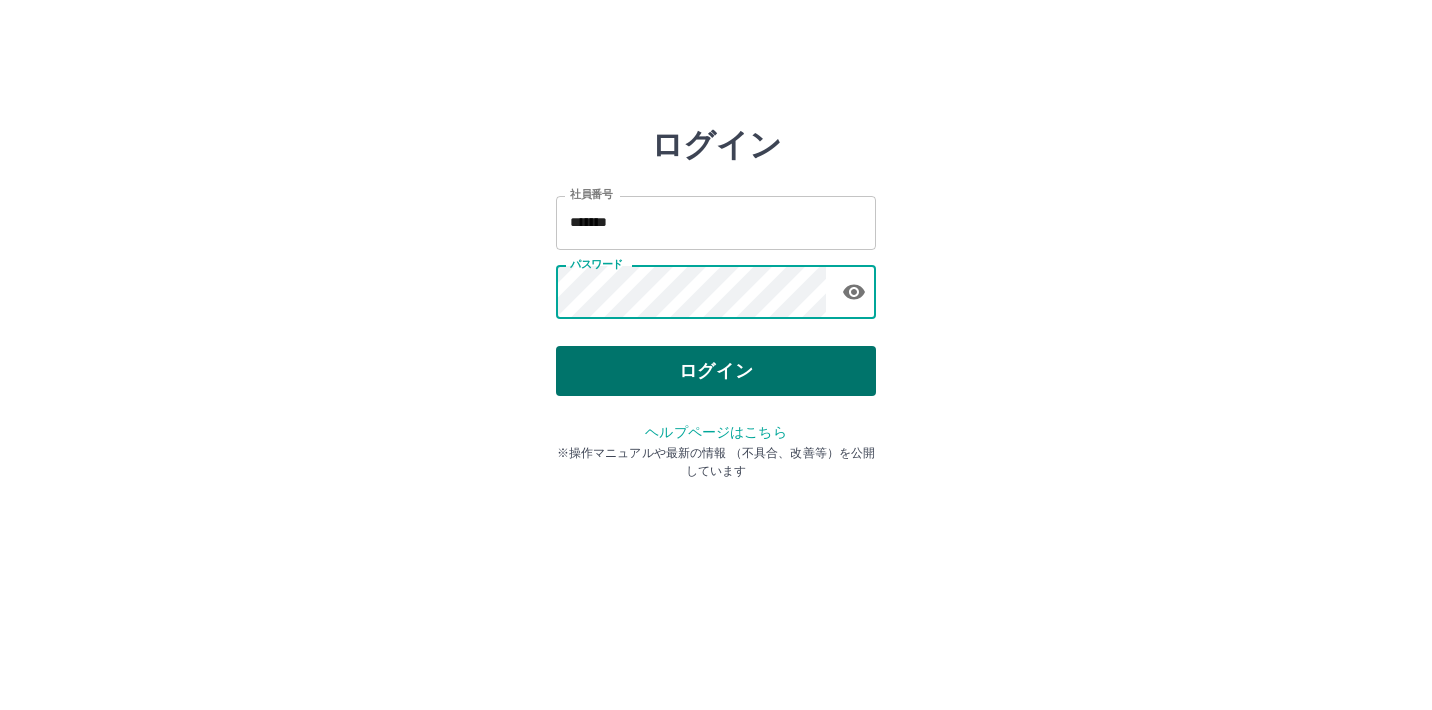 click on "ログイン" at bounding box center [716, 371] 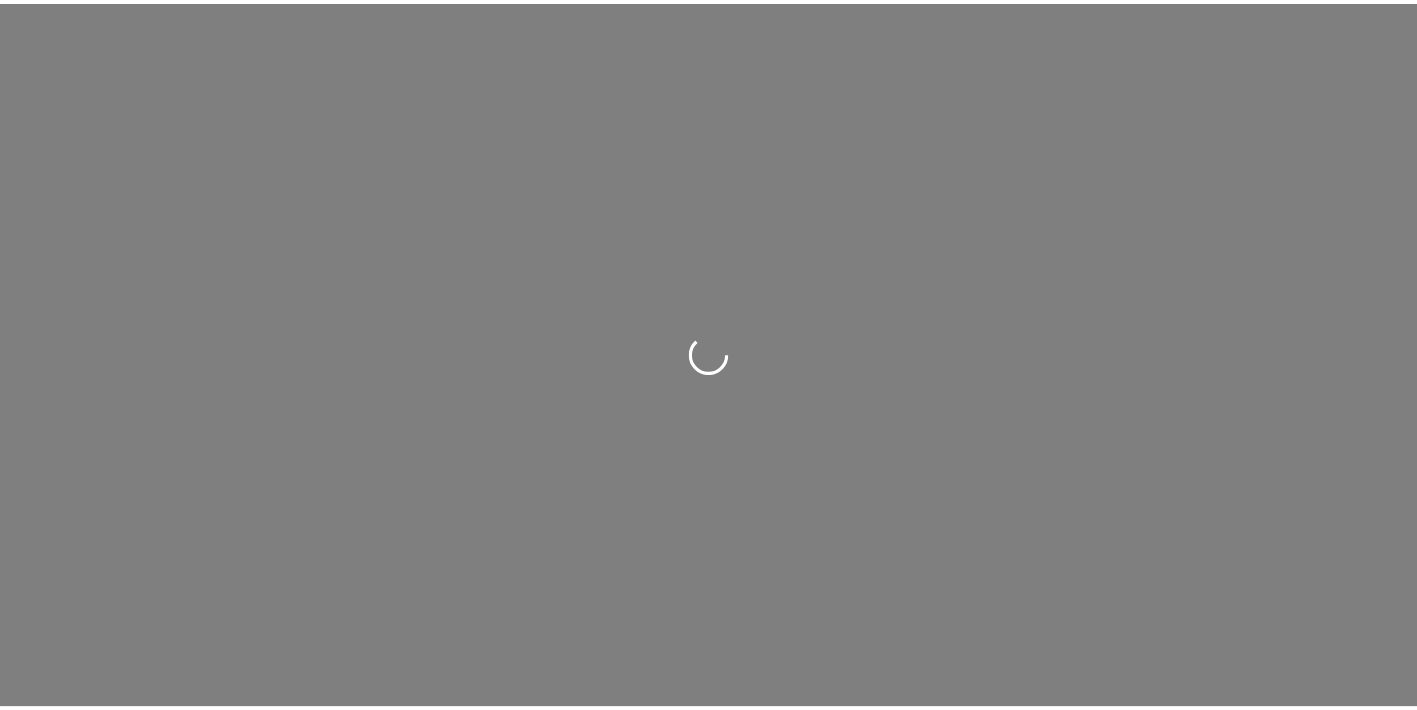 scroll, scrollTop: 0, scrollLeft: 0, axis: both 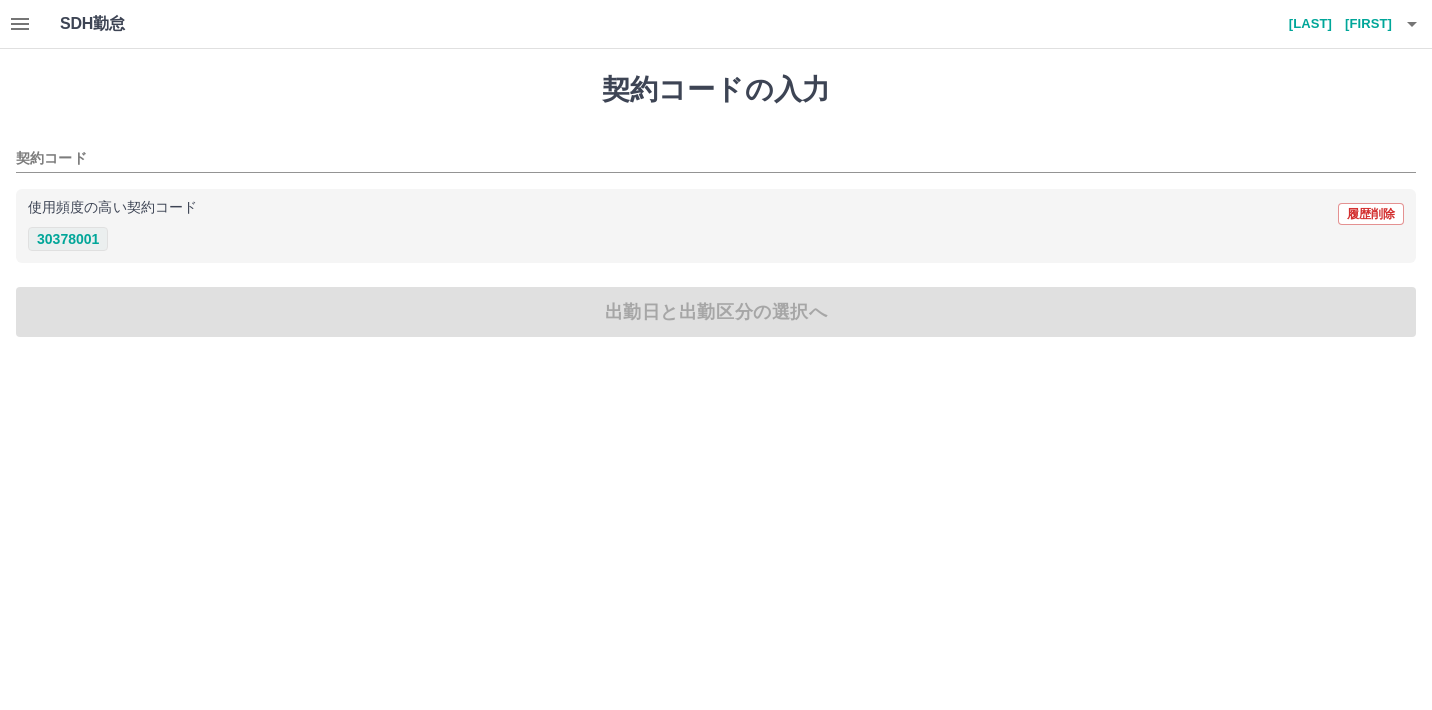 click on "30378001" at bounding box center (68, 239) 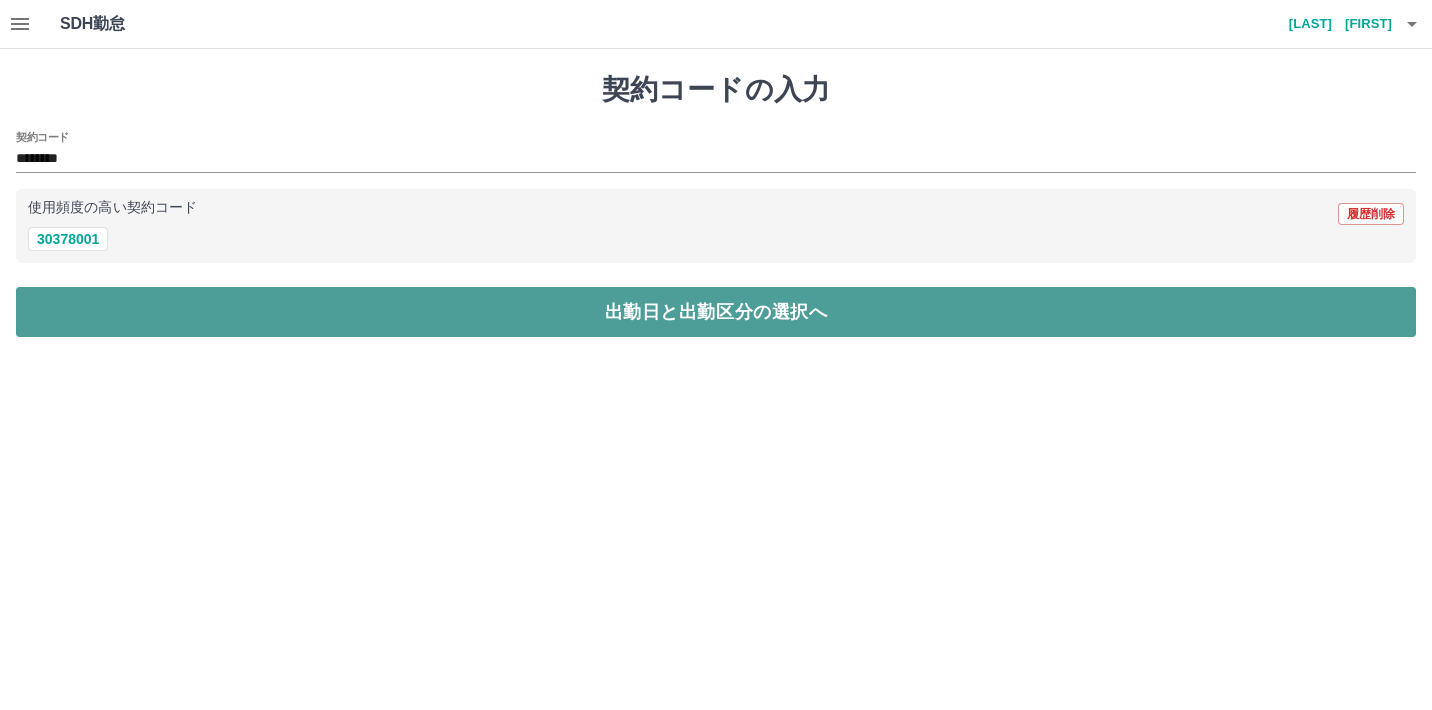 click on "出勤日と出勤区分の選択へ" at bounding box center [716, 312] 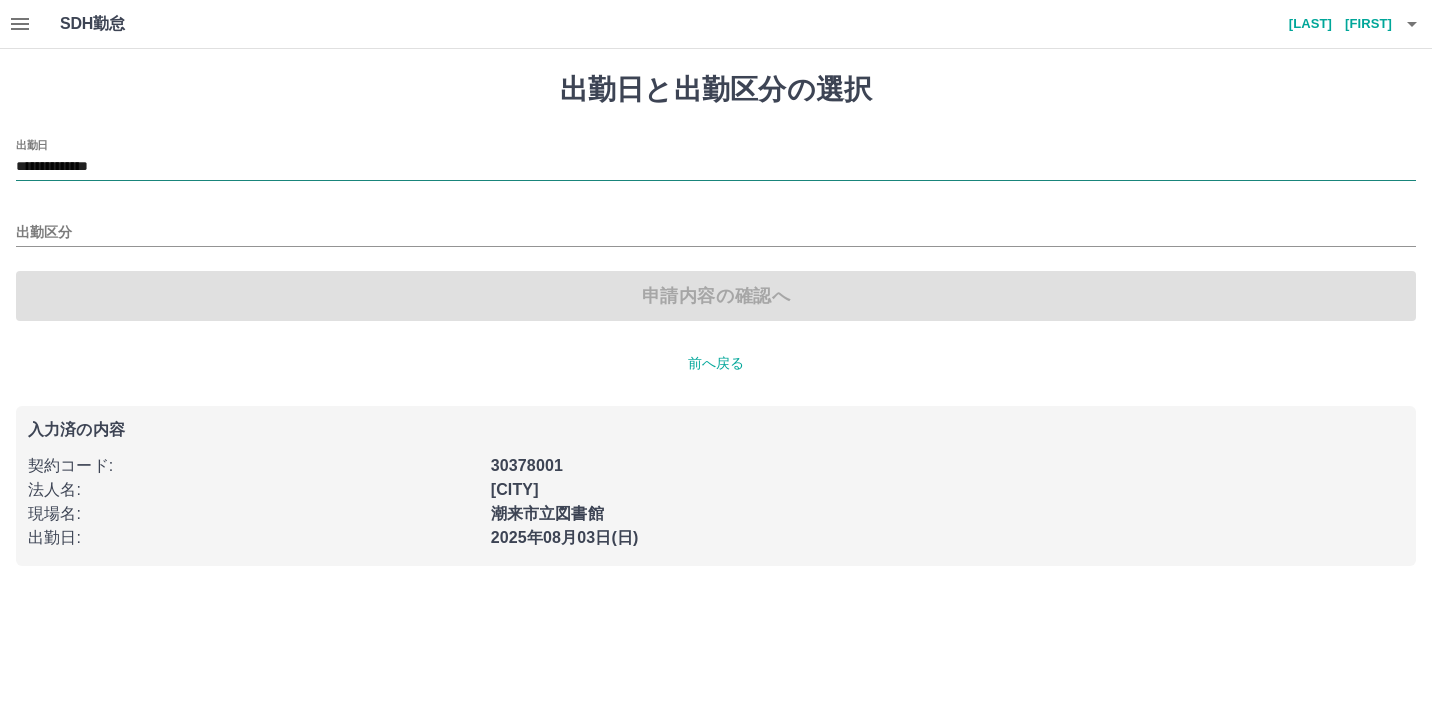click on "**********" at bounding box center (716, 167) 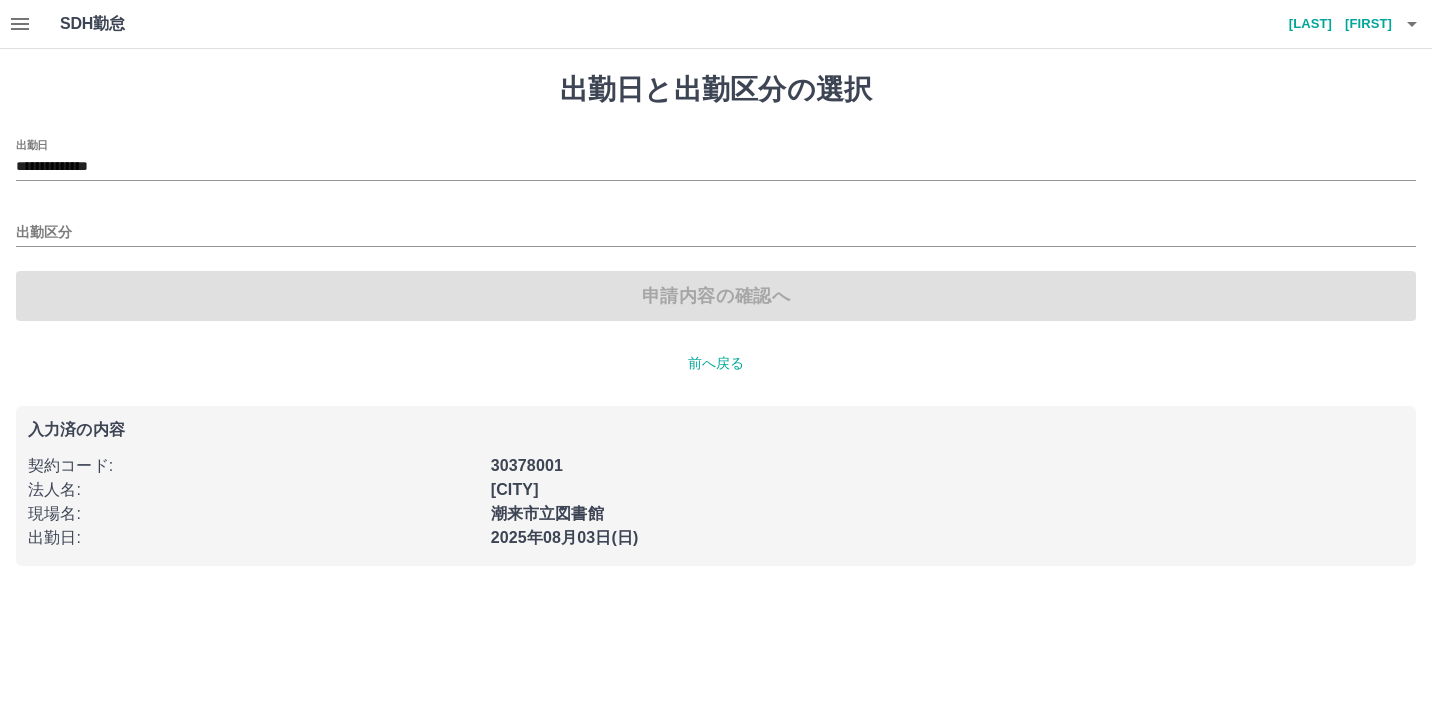 drag, startPoint x: 140, startPoint y: 169, endPoint x: 353, endPoint y: 86, distance: 228.60008 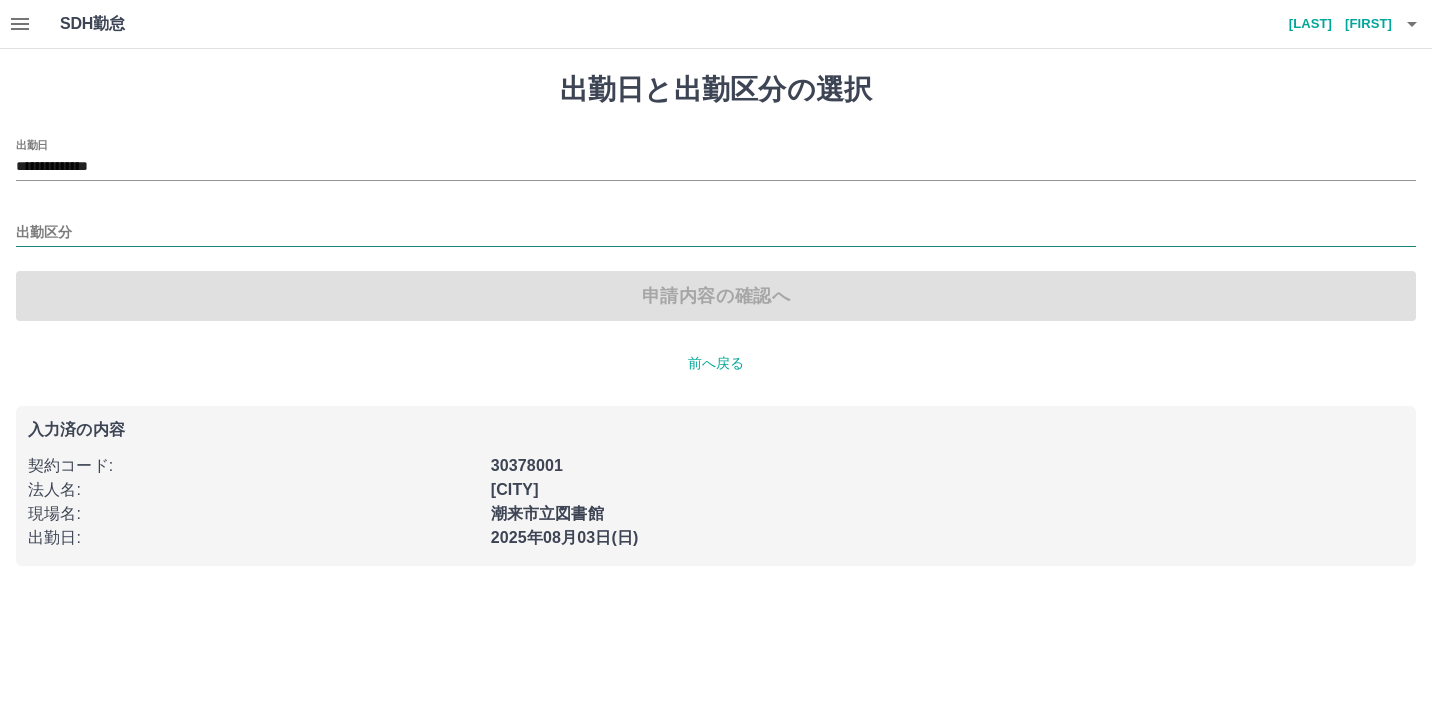 click on "出勤区分" at bounding box center [716, 233] 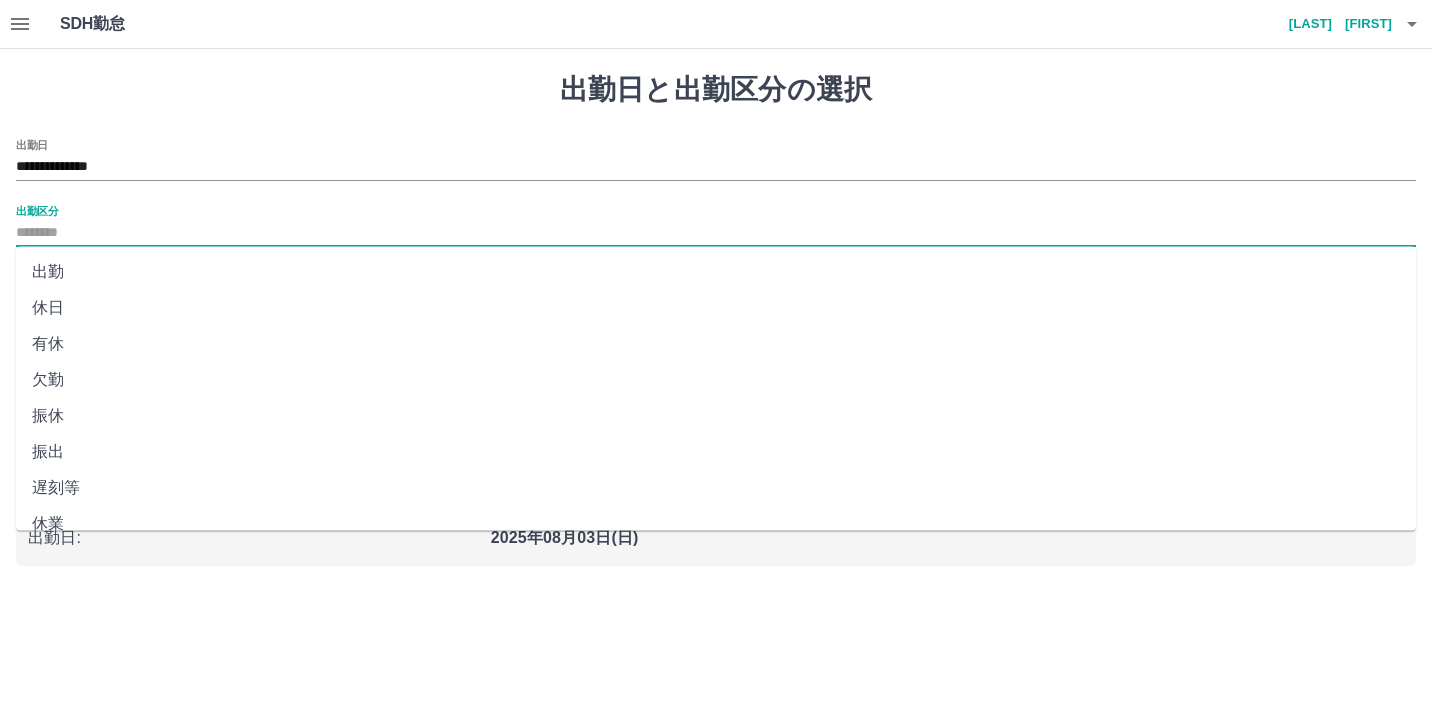 click on "出勤" at bounding box center (716, 272) 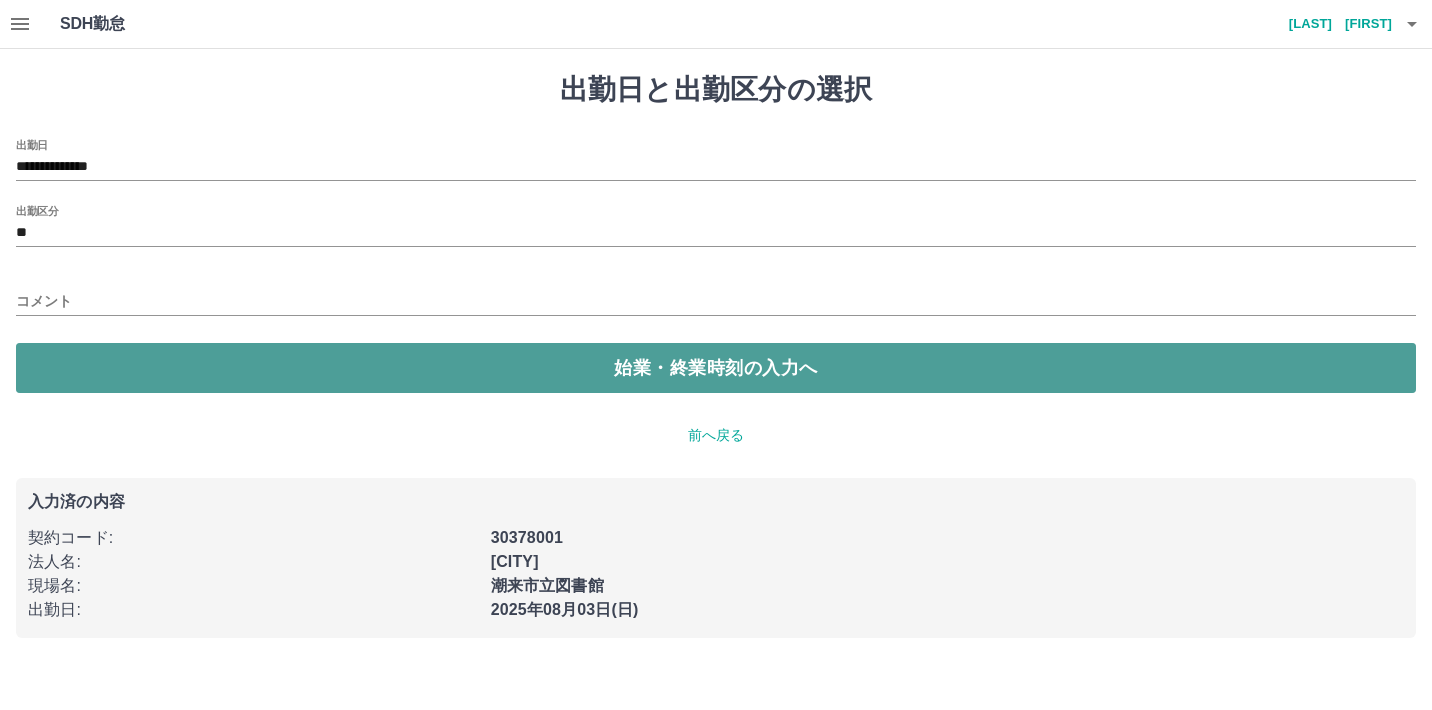 click on "始業・終業時刻の入力へ" at bounding box center [716, 368] 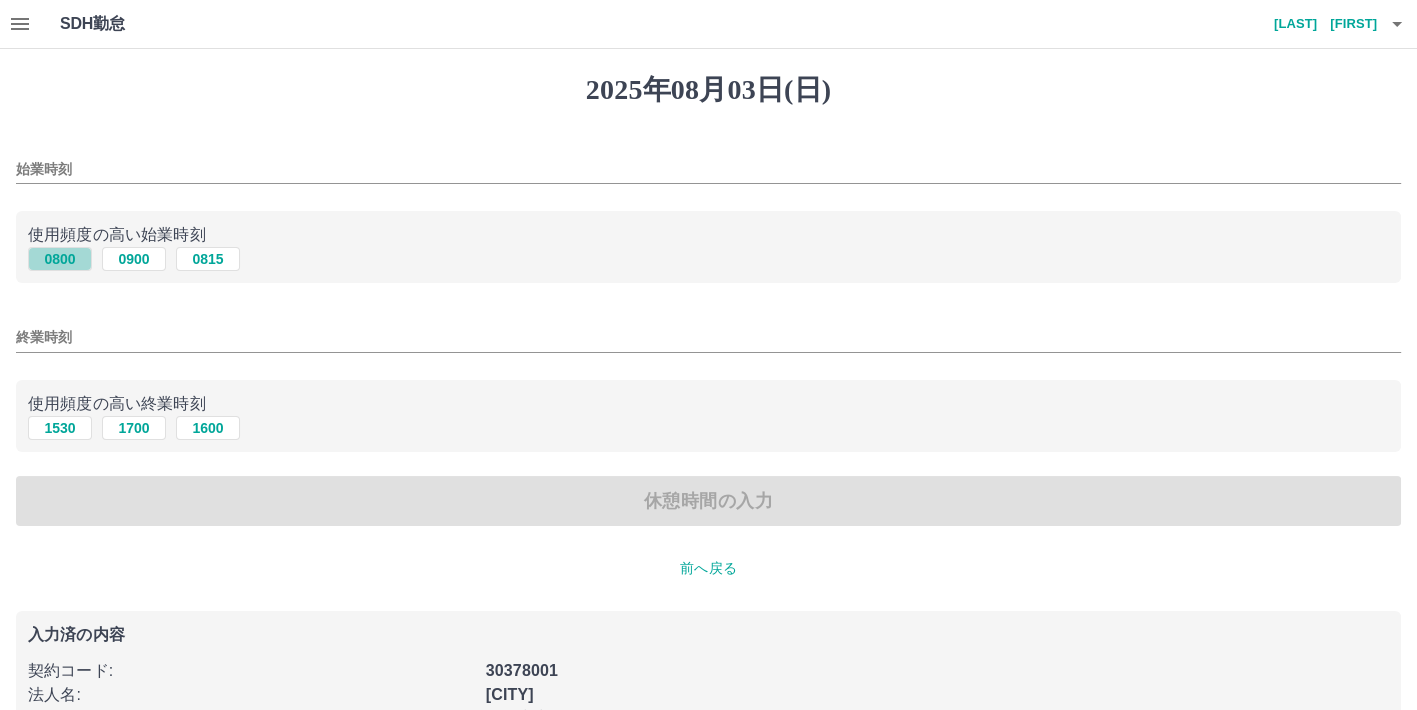 click on "0800" at bounding box center [60, 259] 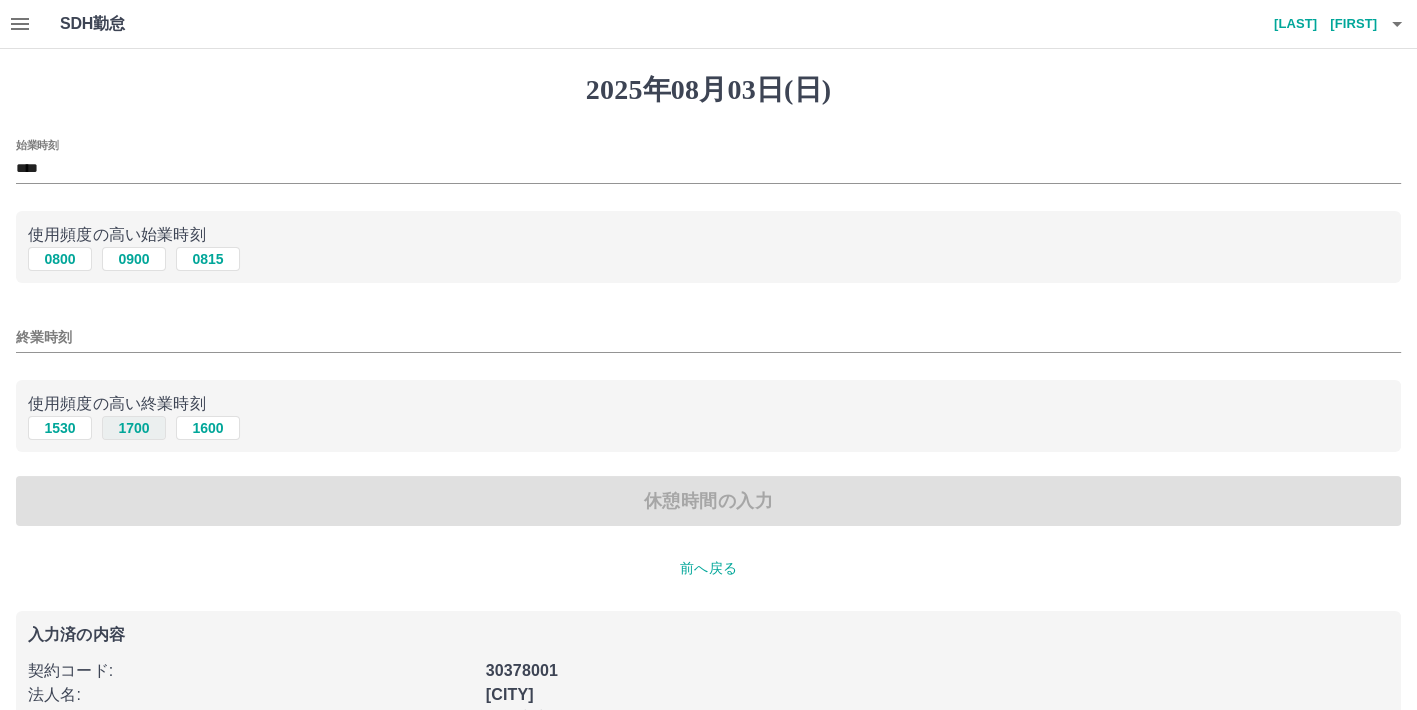click on "1700" at bounding box center (134, 428) 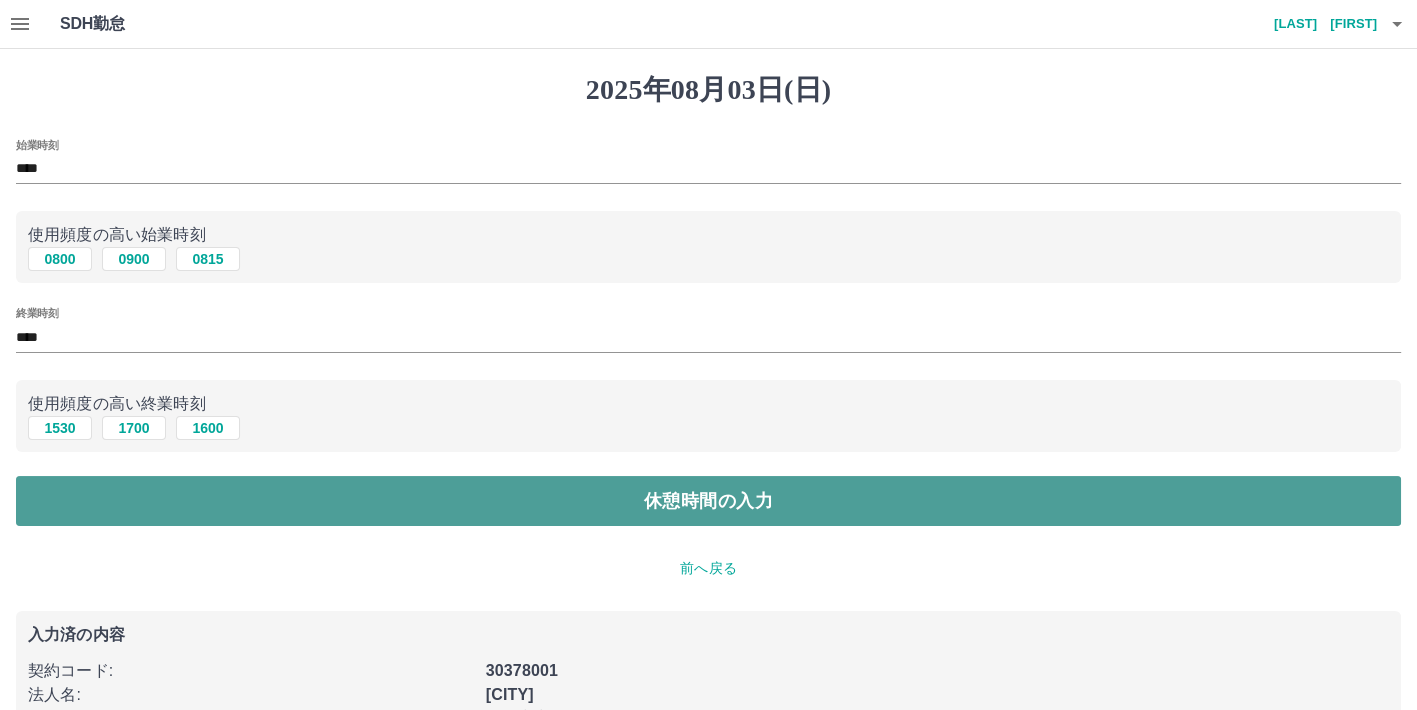 click on "休憩時間の入力" at bounding box center (708, 501) 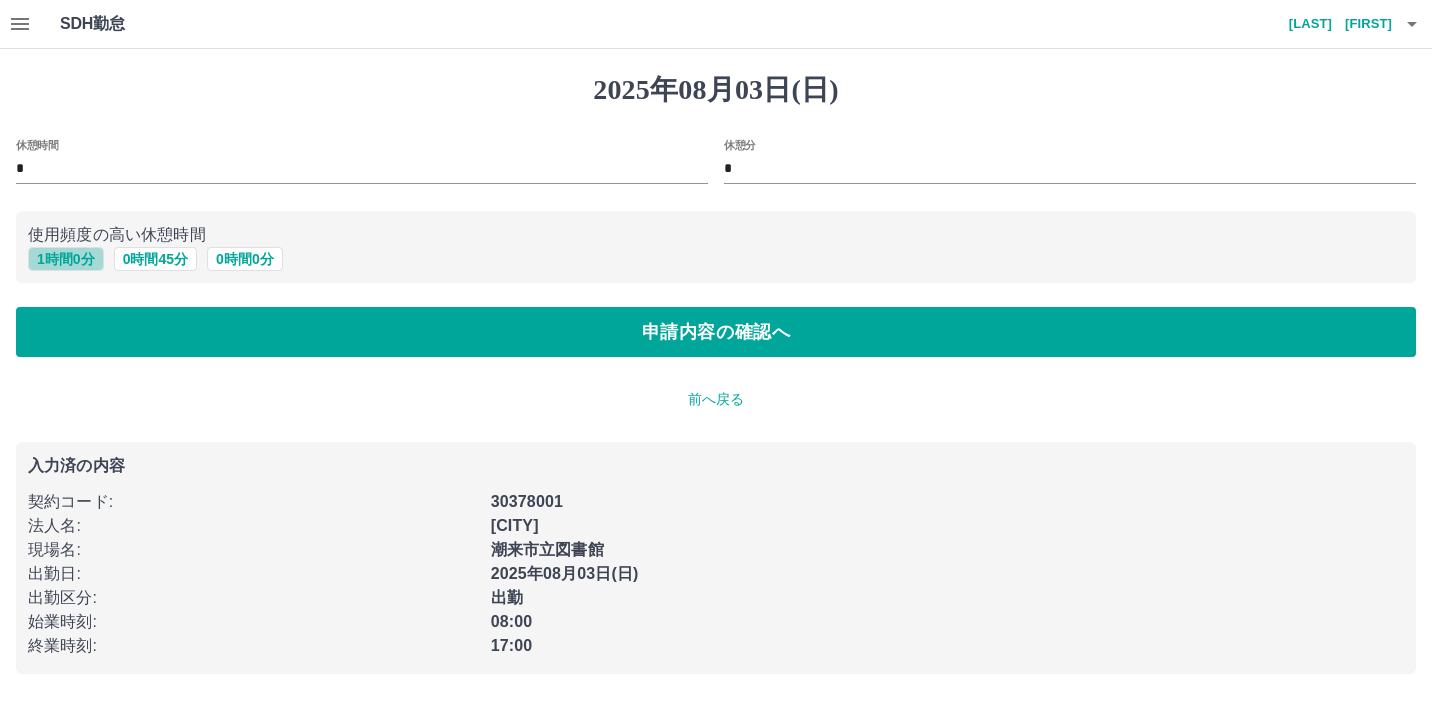 click on "1 時間 0 分" at bounding box center [66, 259] 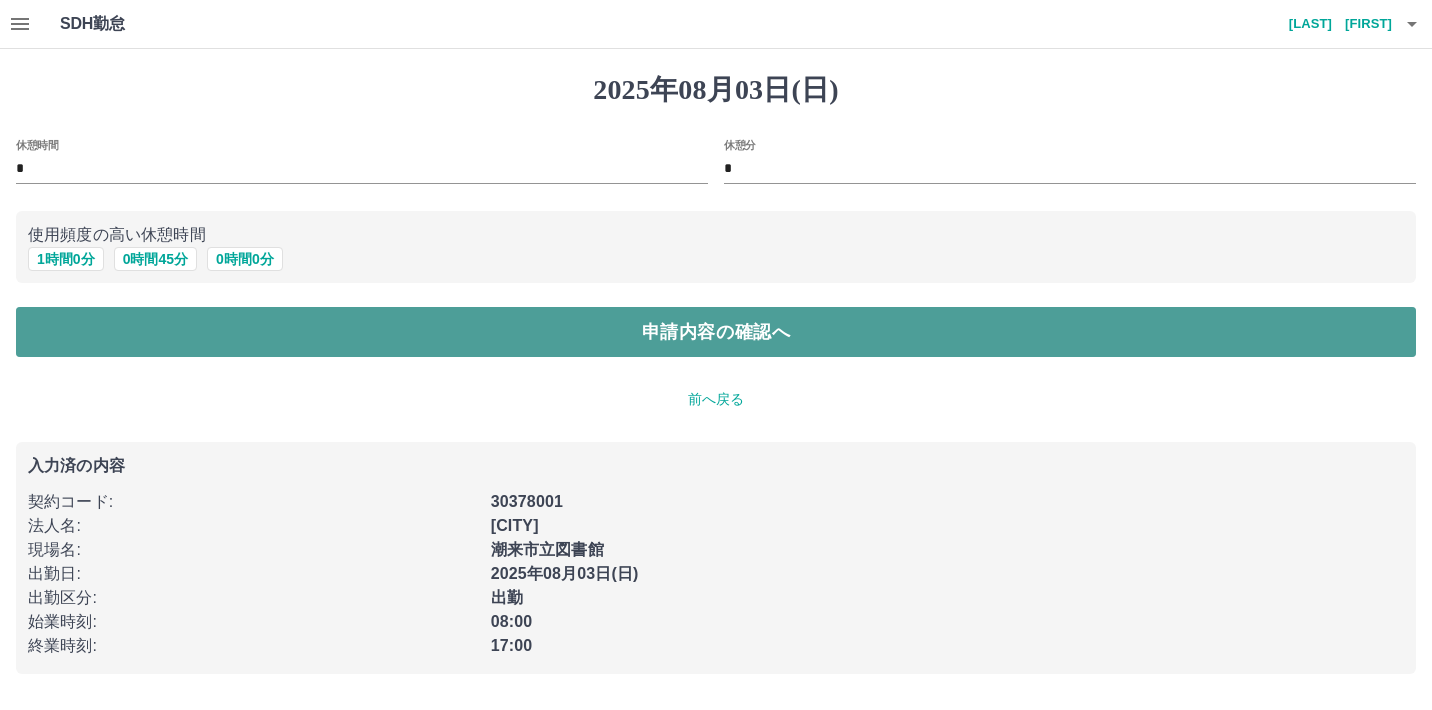 click on "申請内容の確認へ" at bounding box center (716, 332) 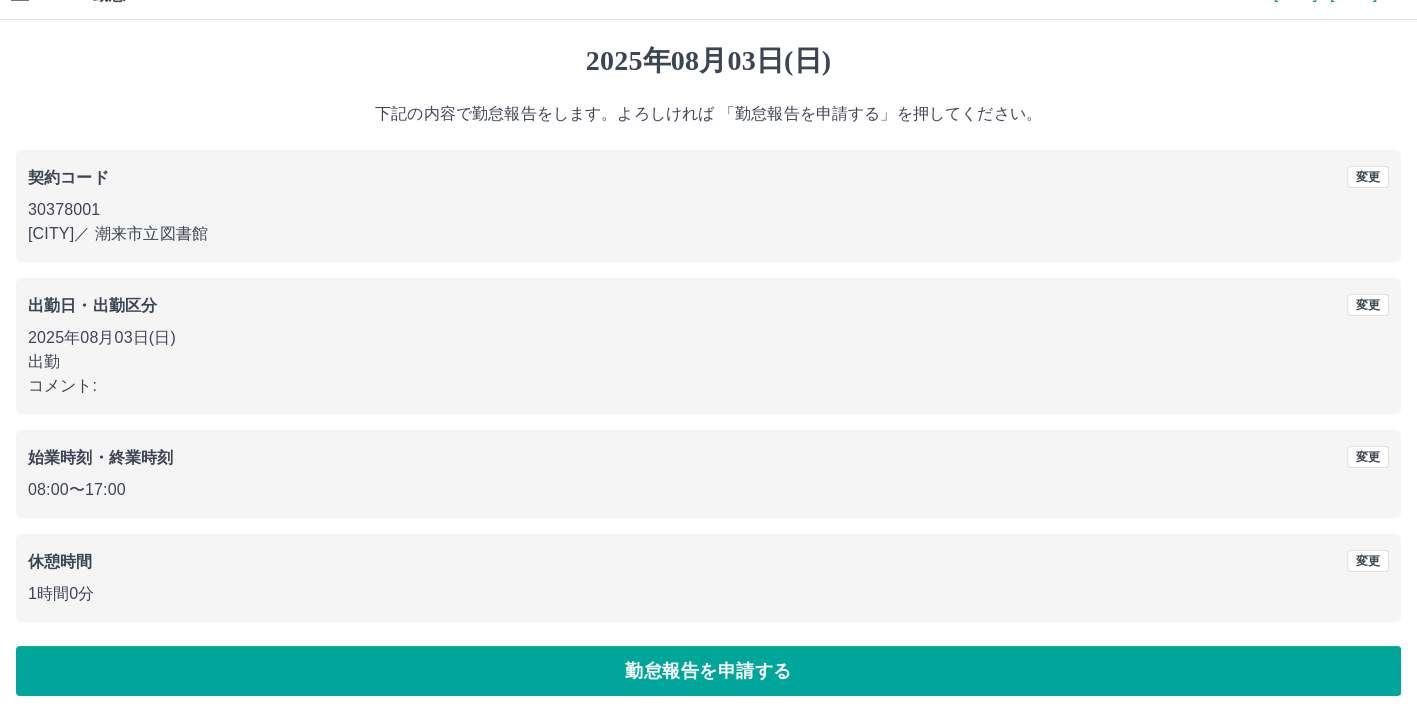 scroll, scrollTop: 38, scrollLeft: 0, axis: vertical 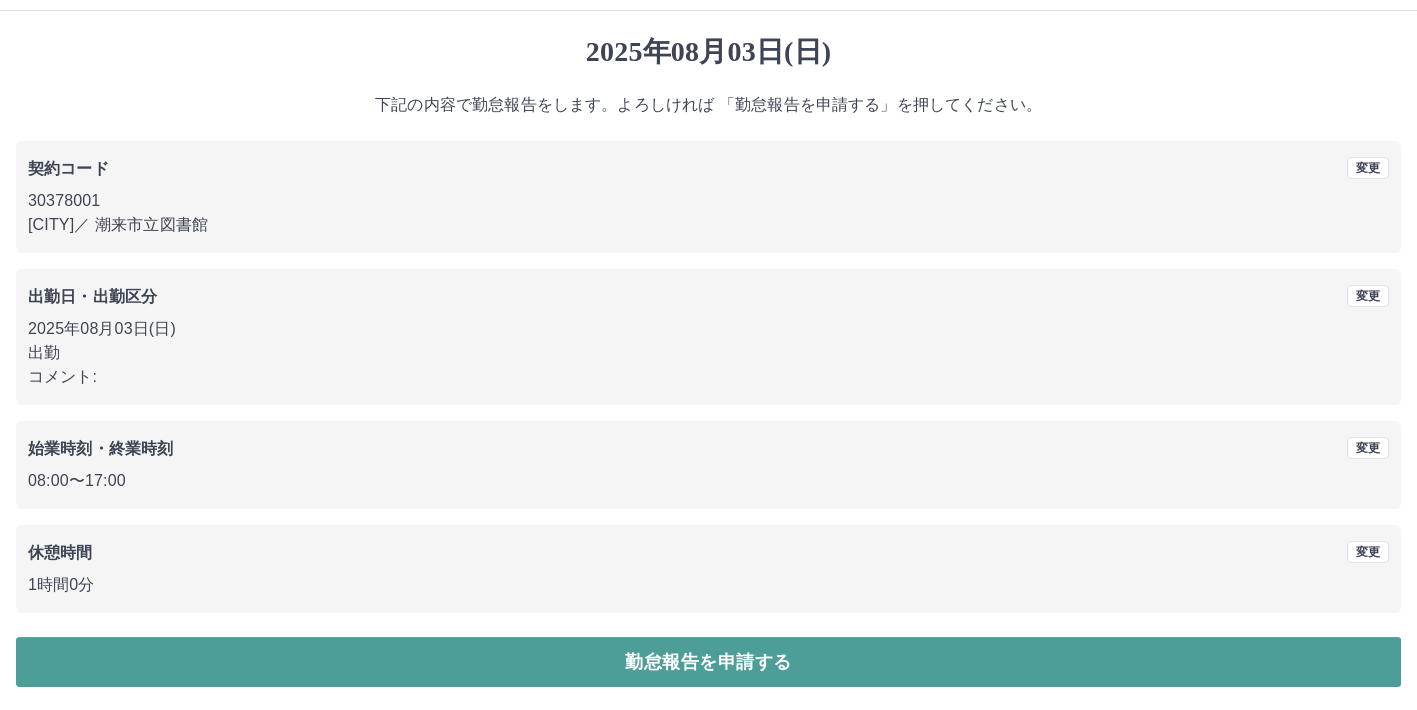 click on "勤怠報告を申請する" at bounding box center (708, 662) 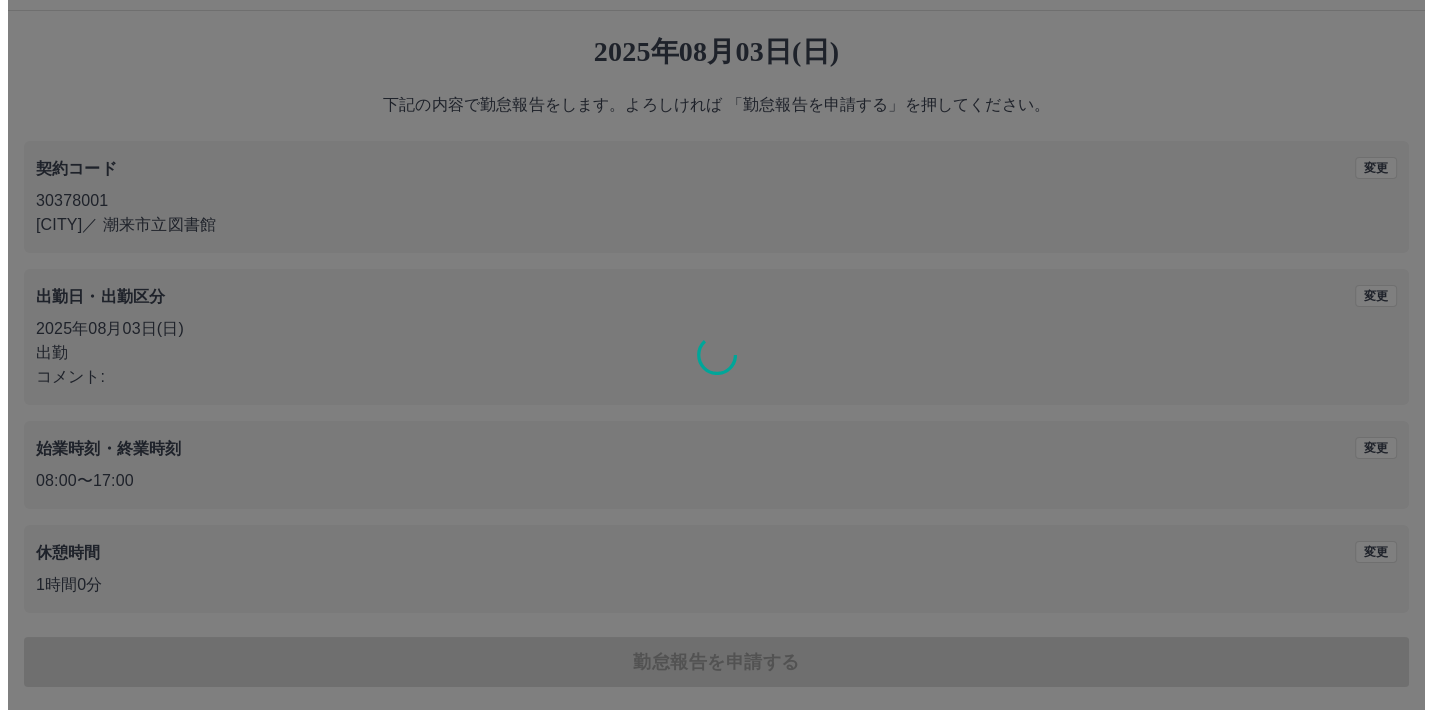 scroll, scrollTop: 0, scrollLeft: 0, axis: both 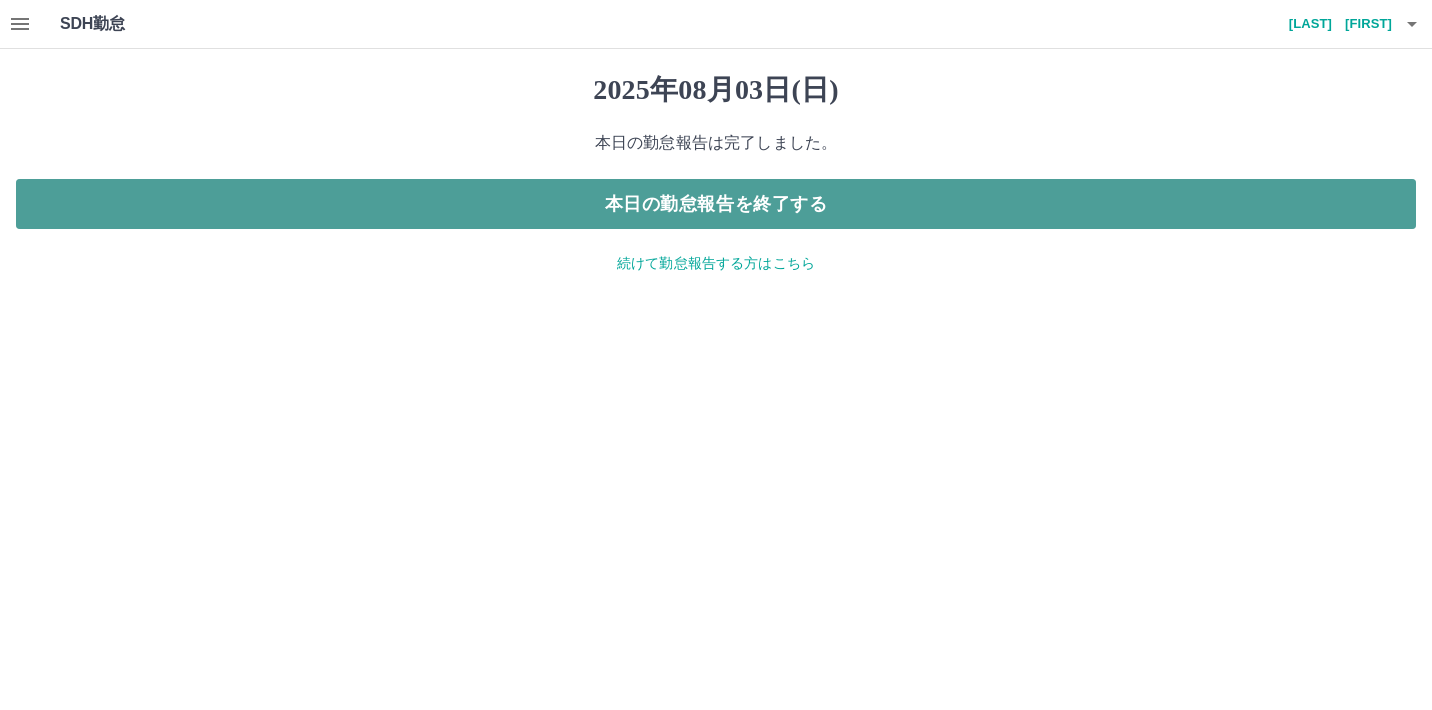 click on "本日の勤怠報告を終了する" at bounding box center (716, 204) 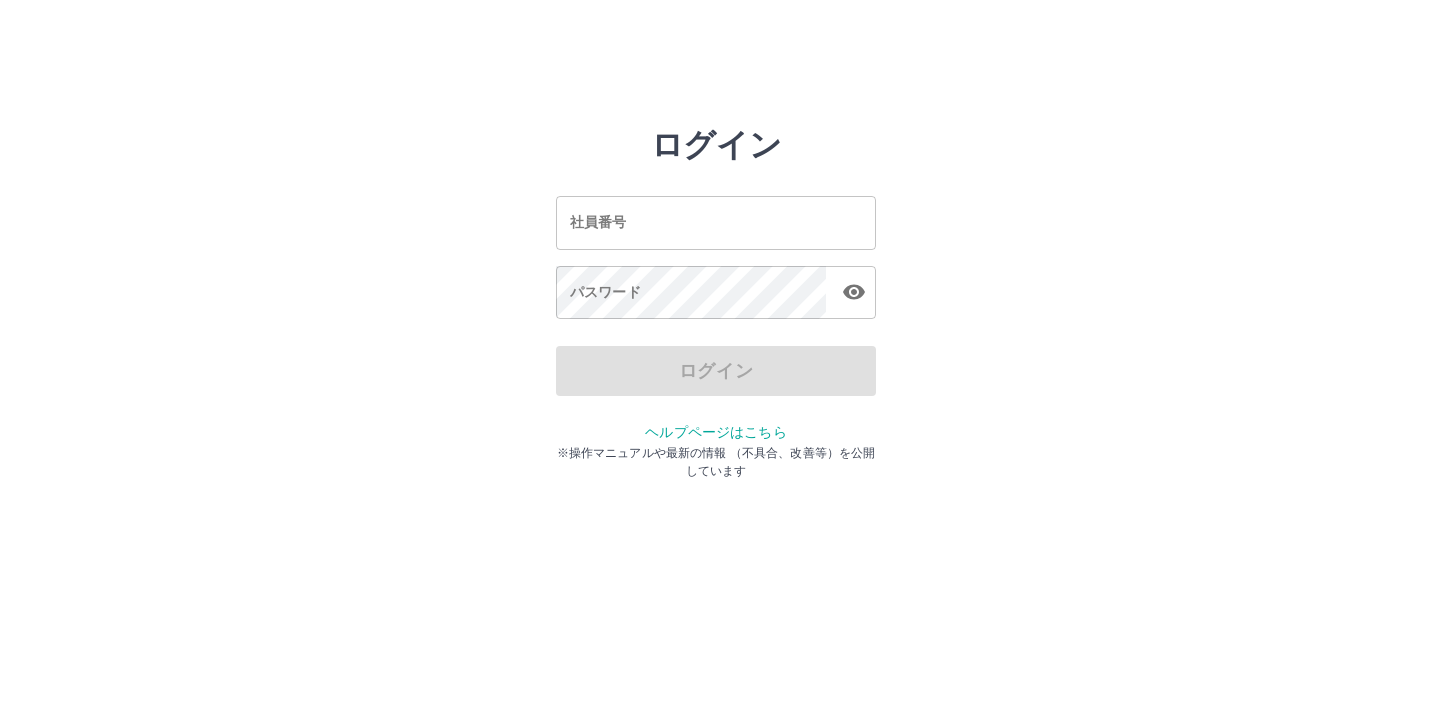 scroll, scrollTop: 0, scrollLeft: 0, axis: both 